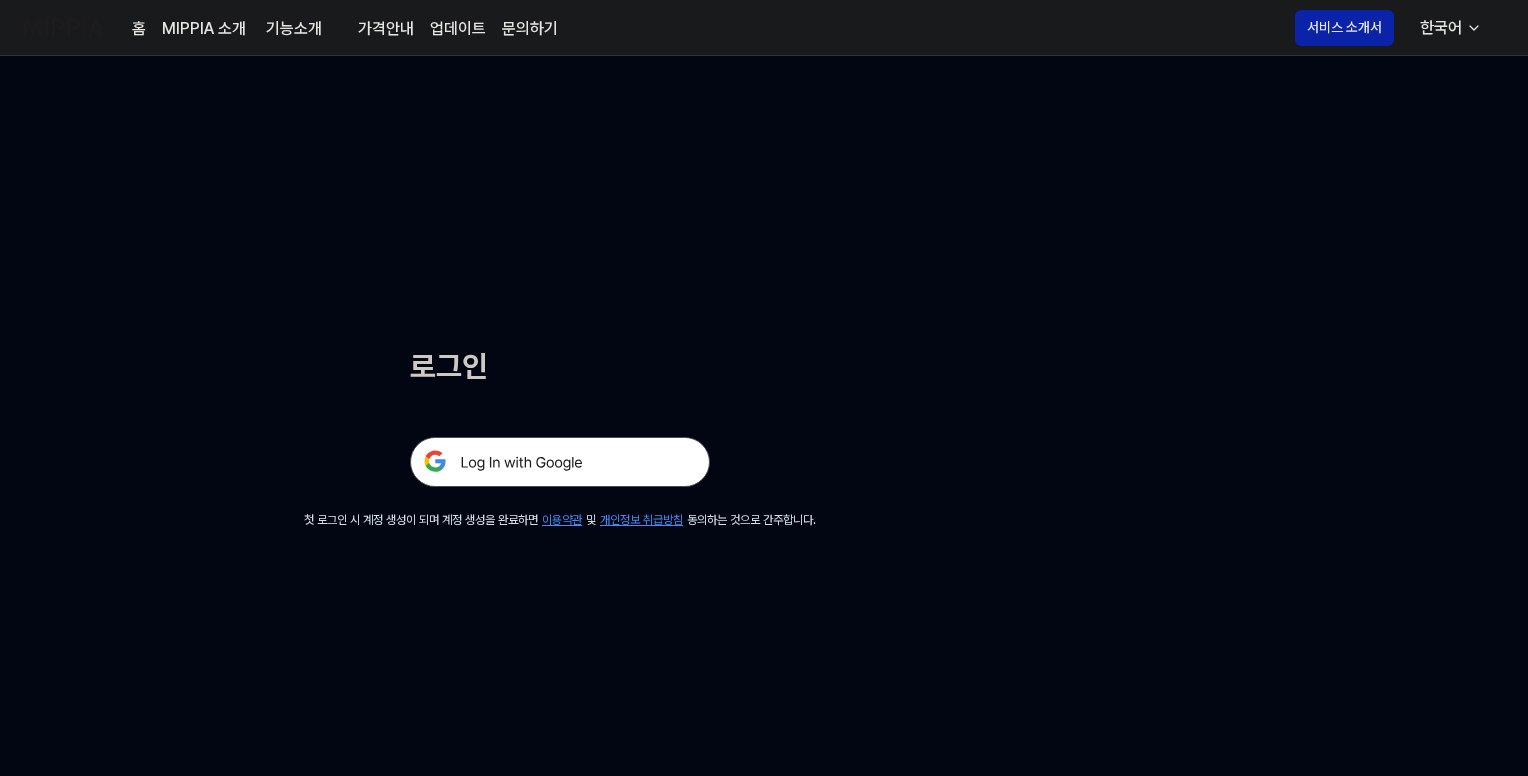 scroll, scrollTop: 0, scrollLeft: 0, axis: both 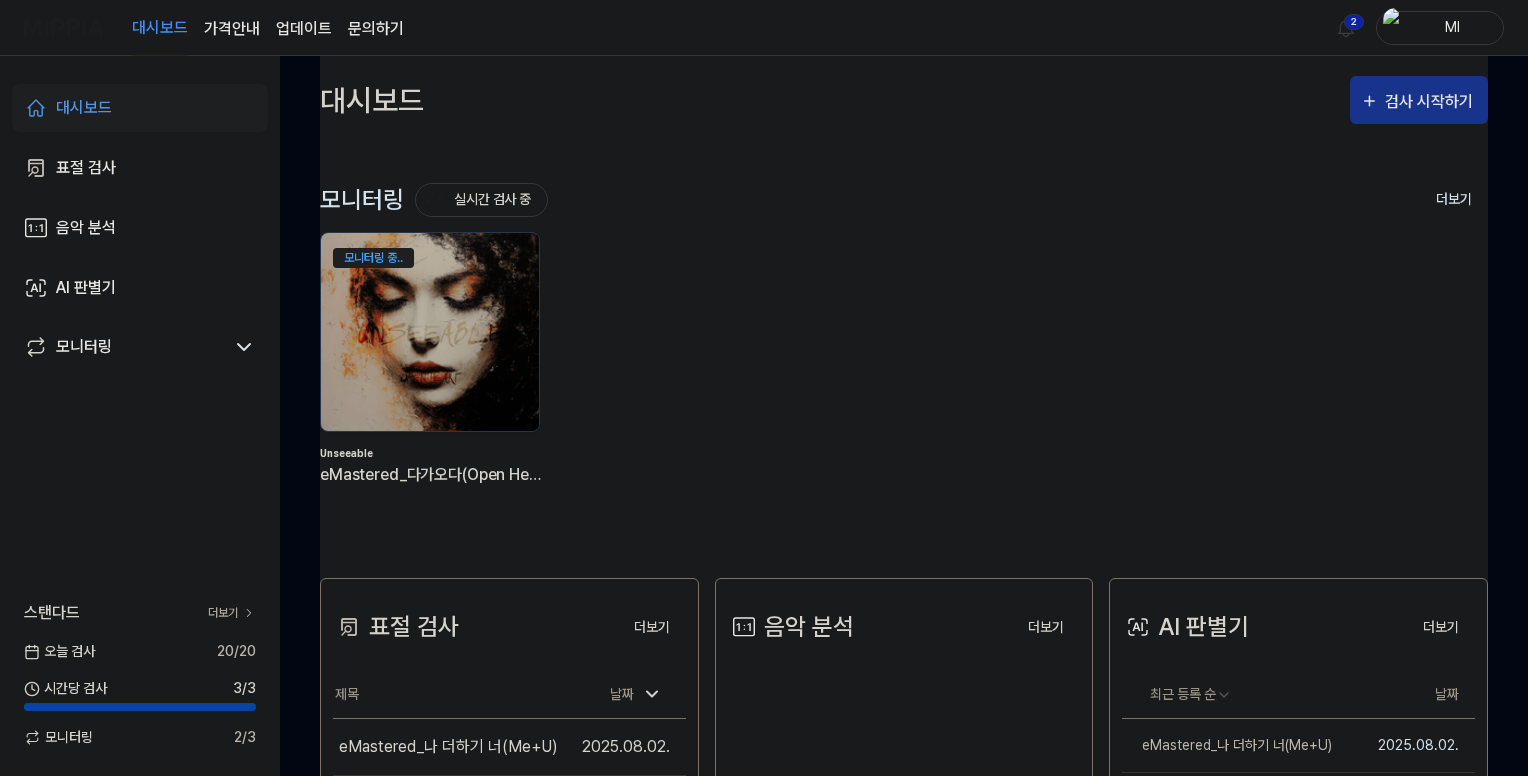 click on "검사 시작하기" at bounding box center [1431, 102] 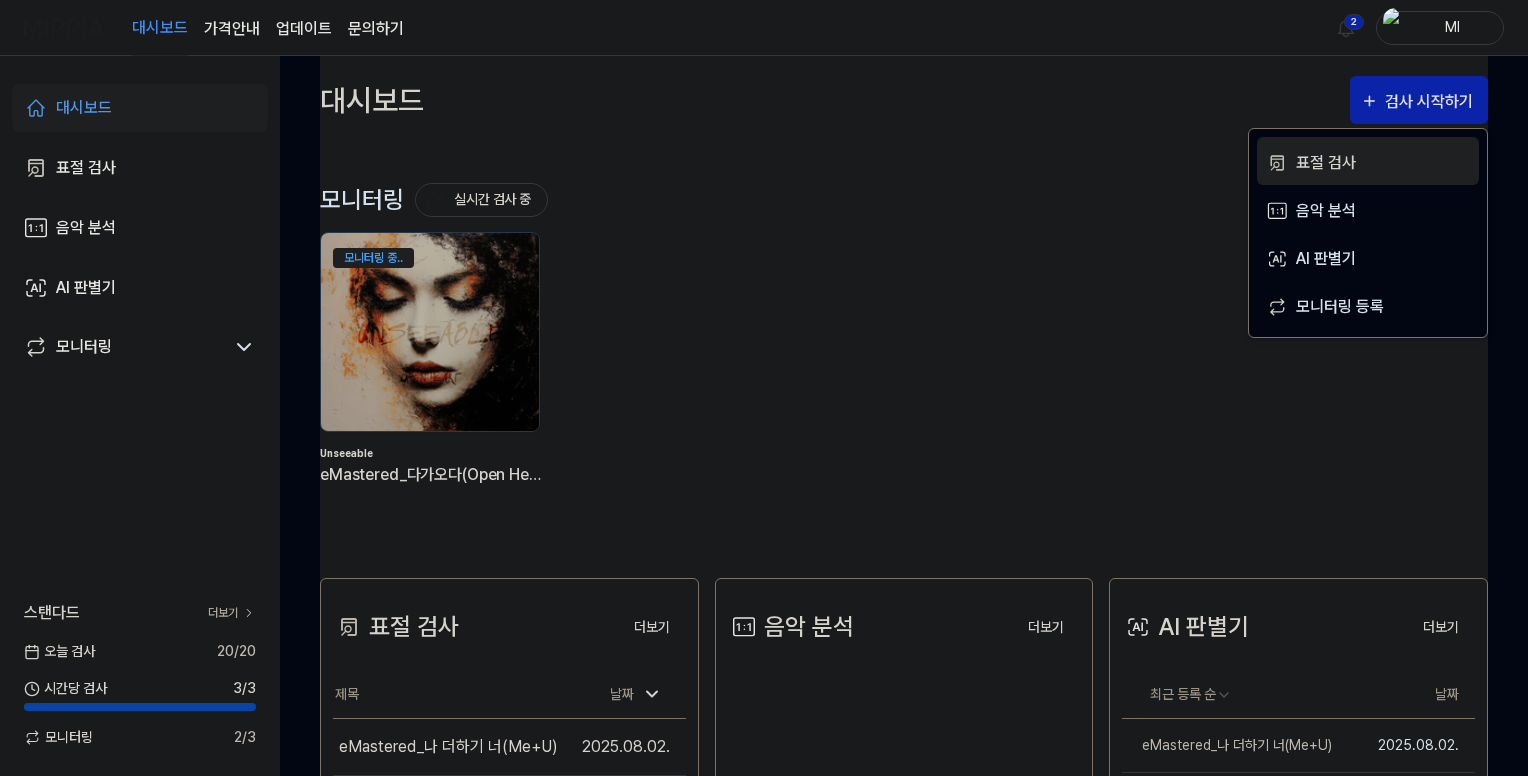 click on "표절 검사" at bounding box center [1383, 163] 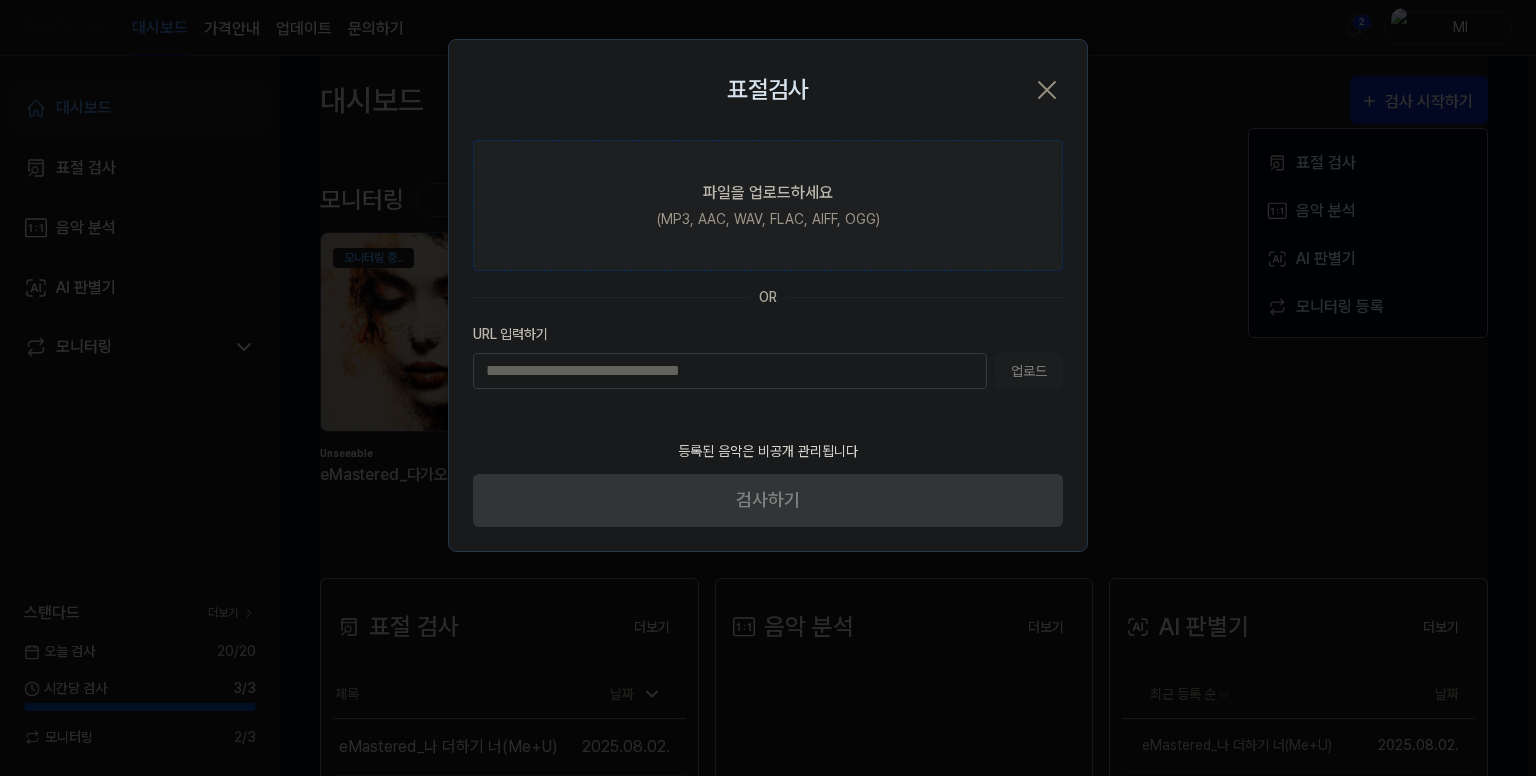click on "파일을 업로드하세요" at bounding box center [768, 193] 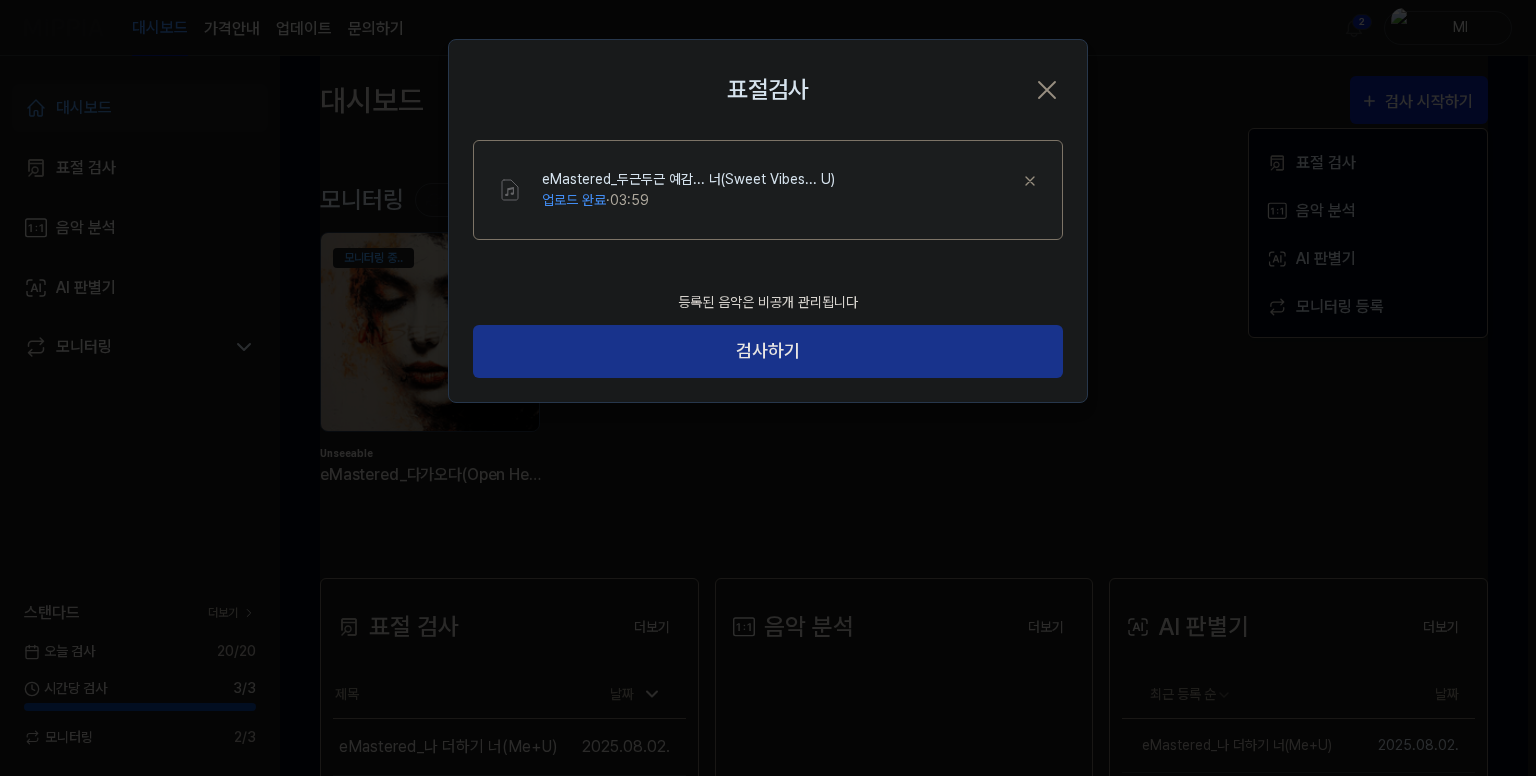 click on "검사하기" at bounding box center (768, 351) 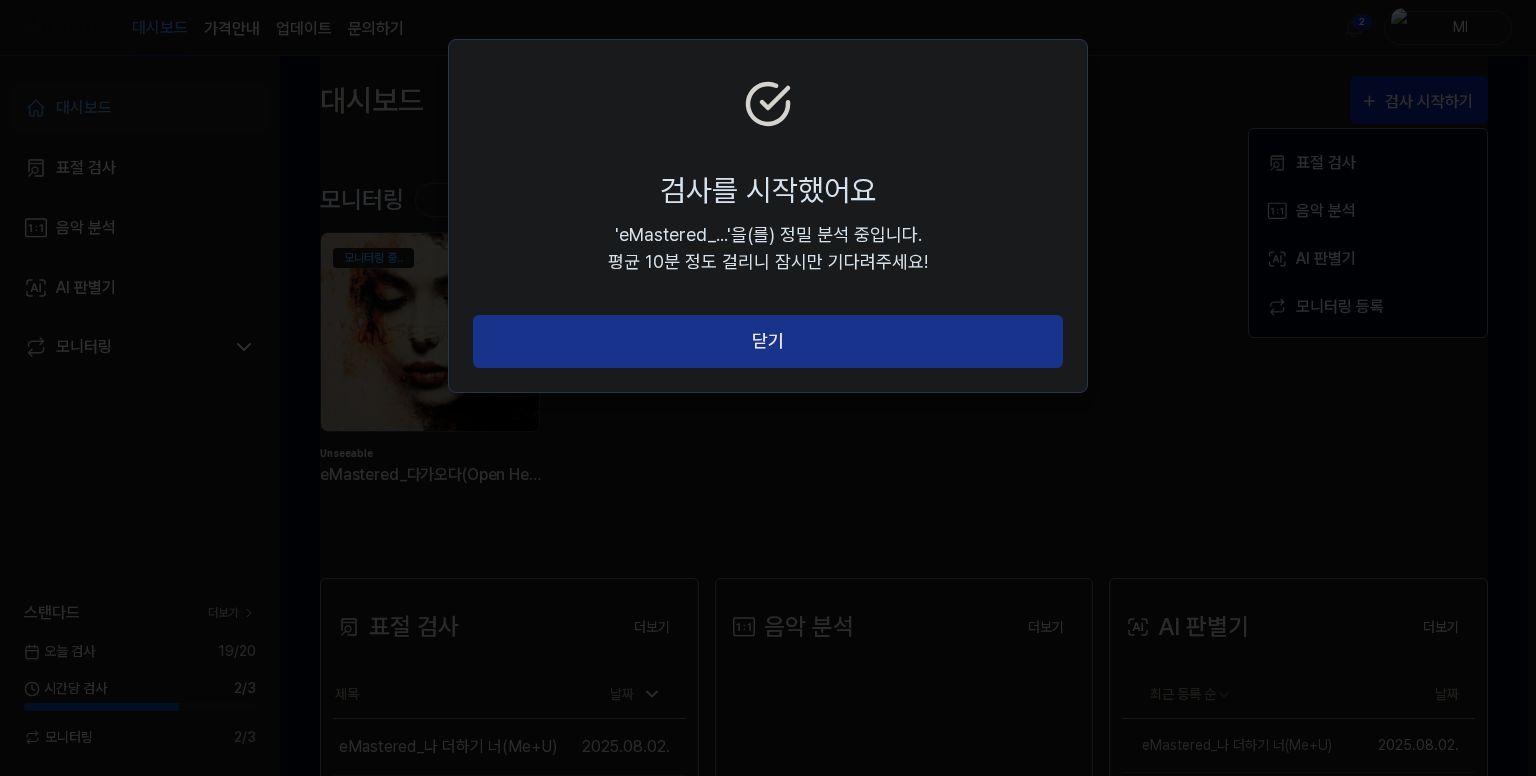 click on "닫기" at bounding box center [768, 341] 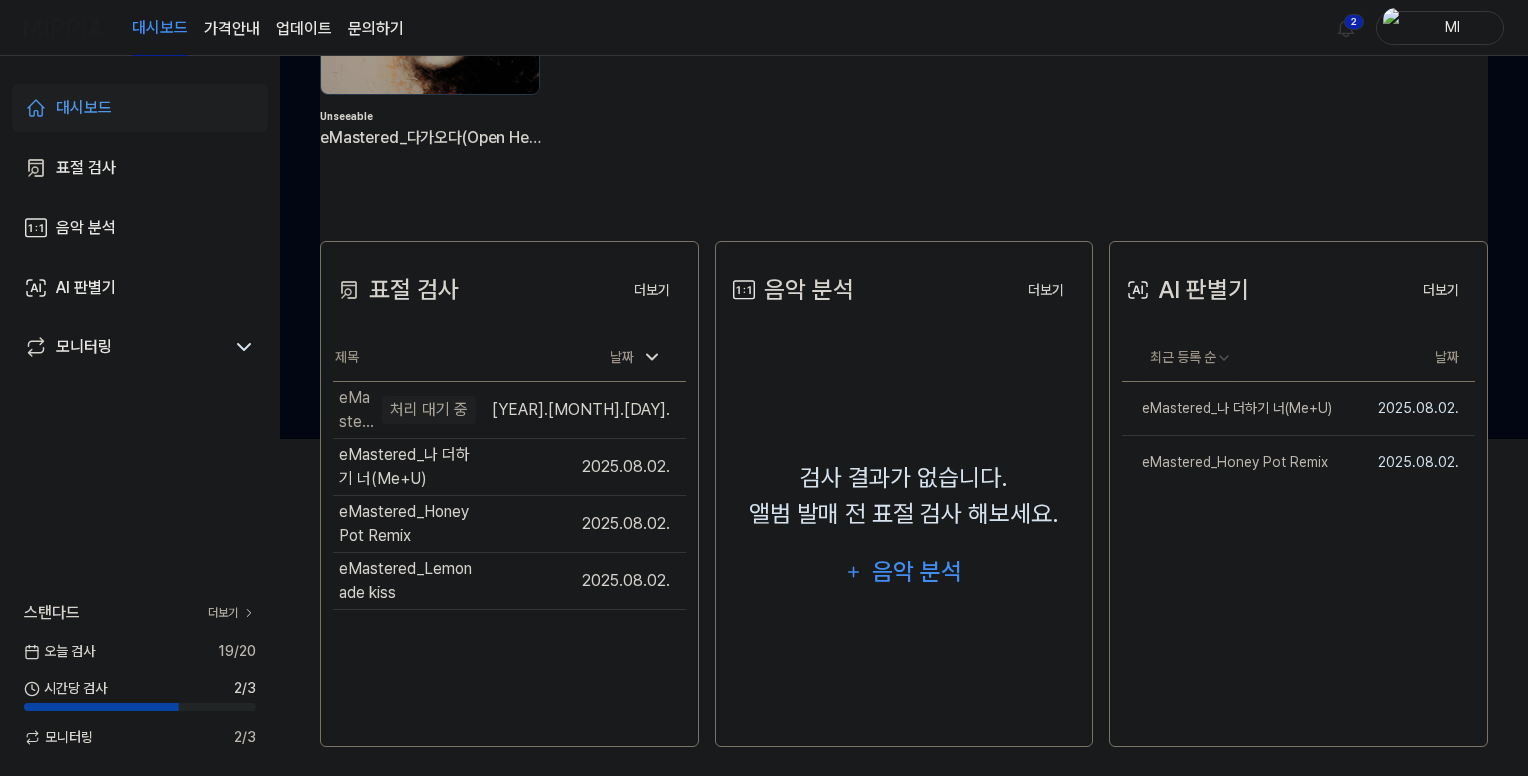scroll, scrollTop: 347, scrollLeft: 0, axis: vertical 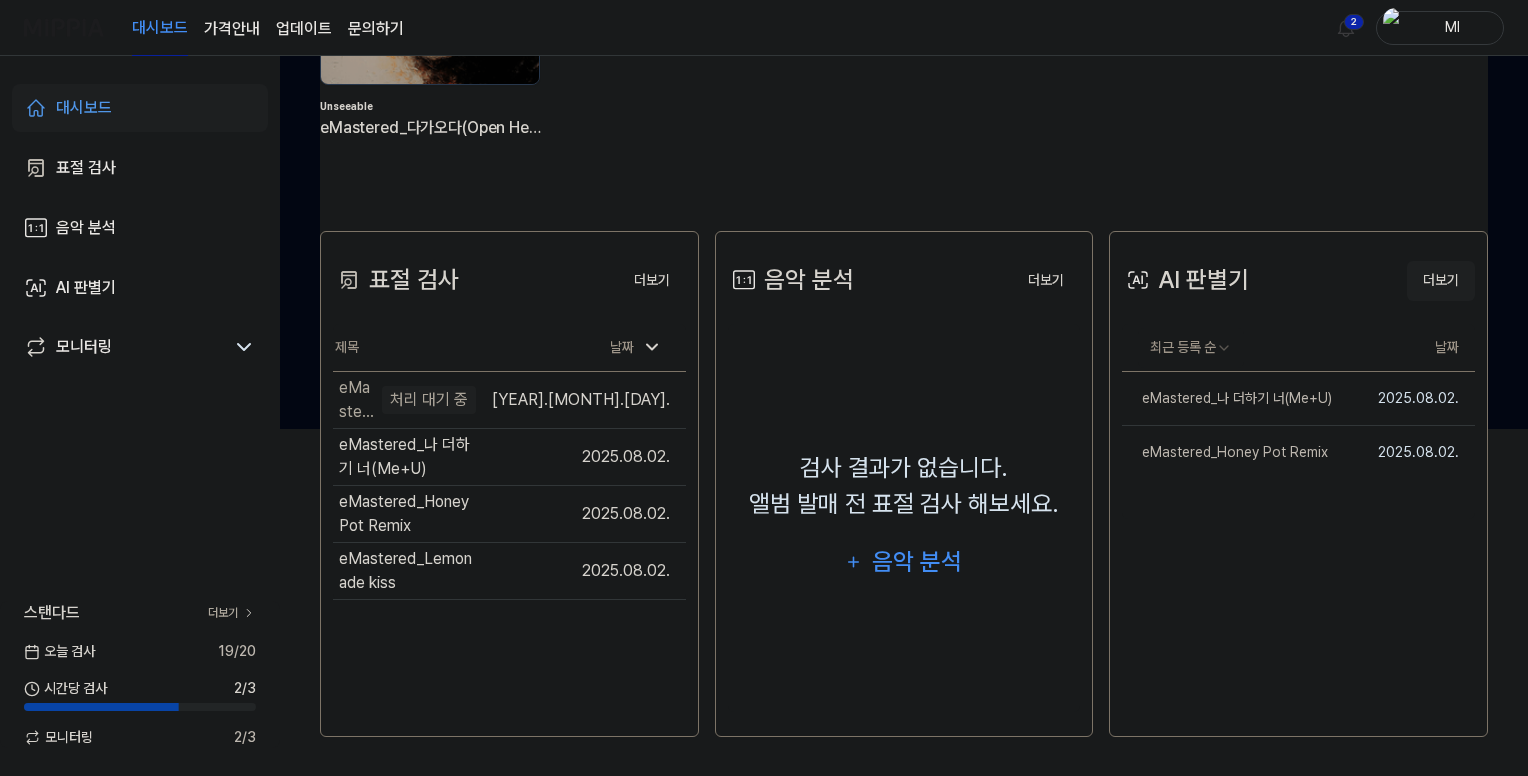 click on "더보기" at bounding box center [1441, 281] 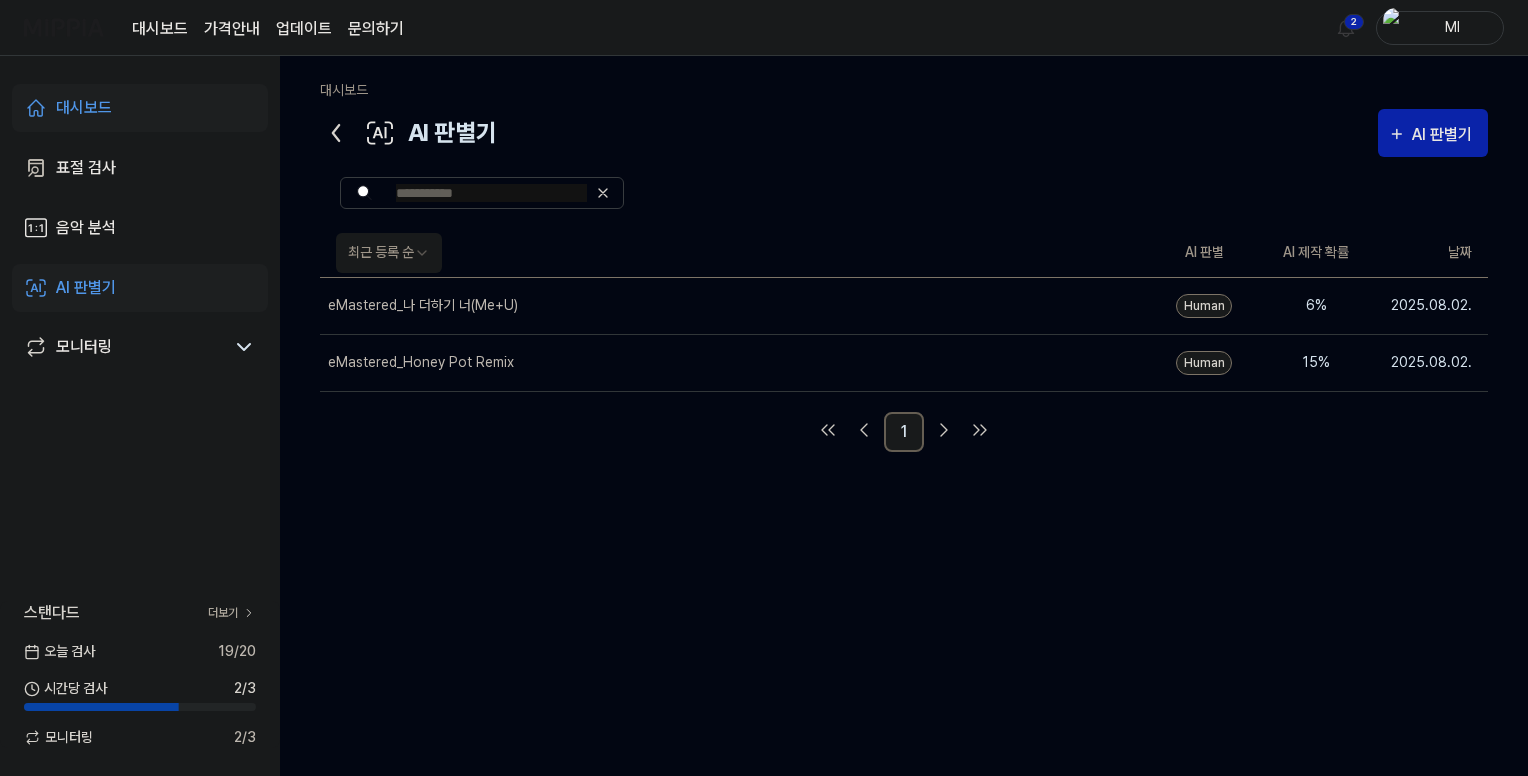 scroll, scrollTop: 0, scrollLeft: 0, axis: both 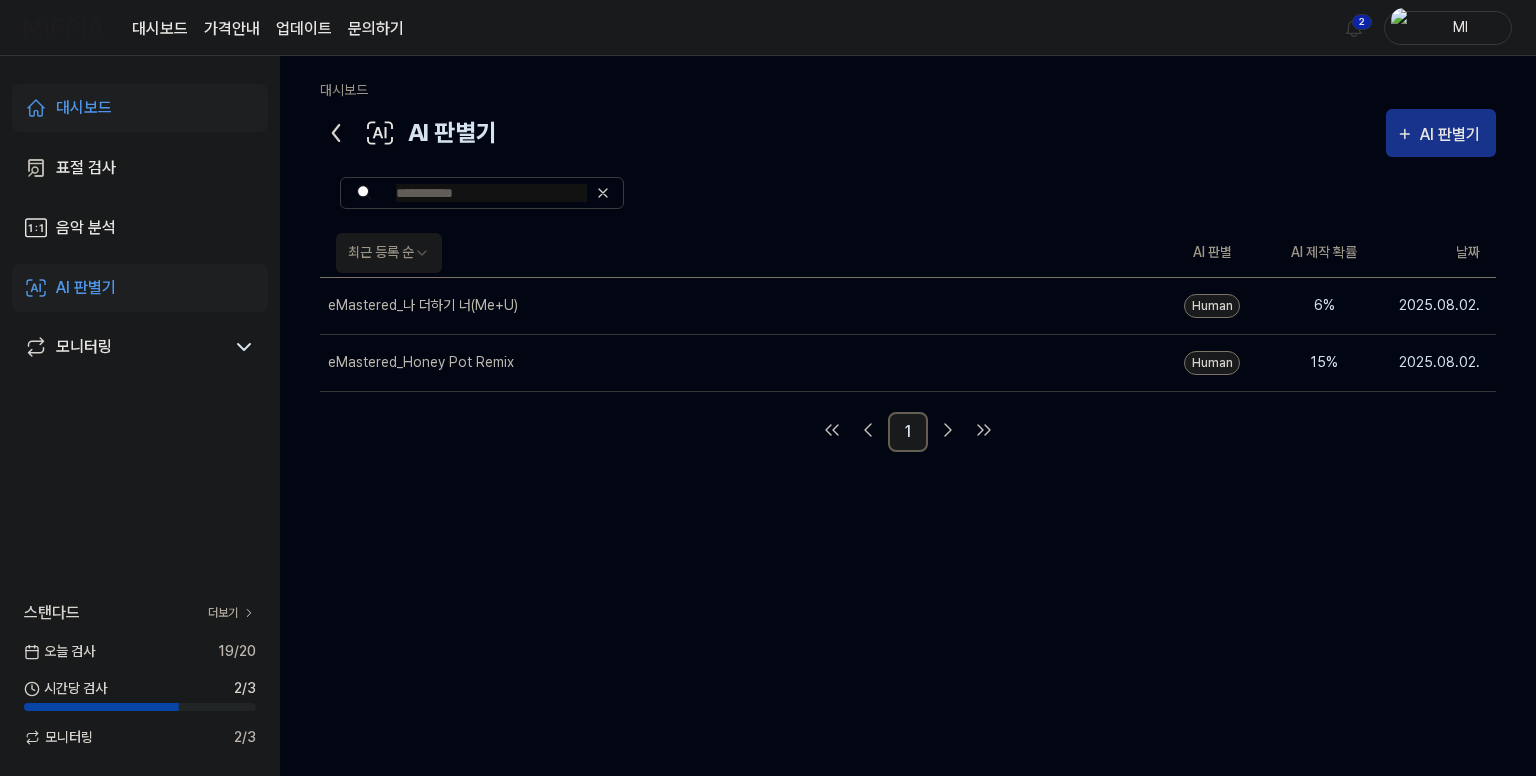 click on "AI 판별기" at bounding box center (1453, 135) 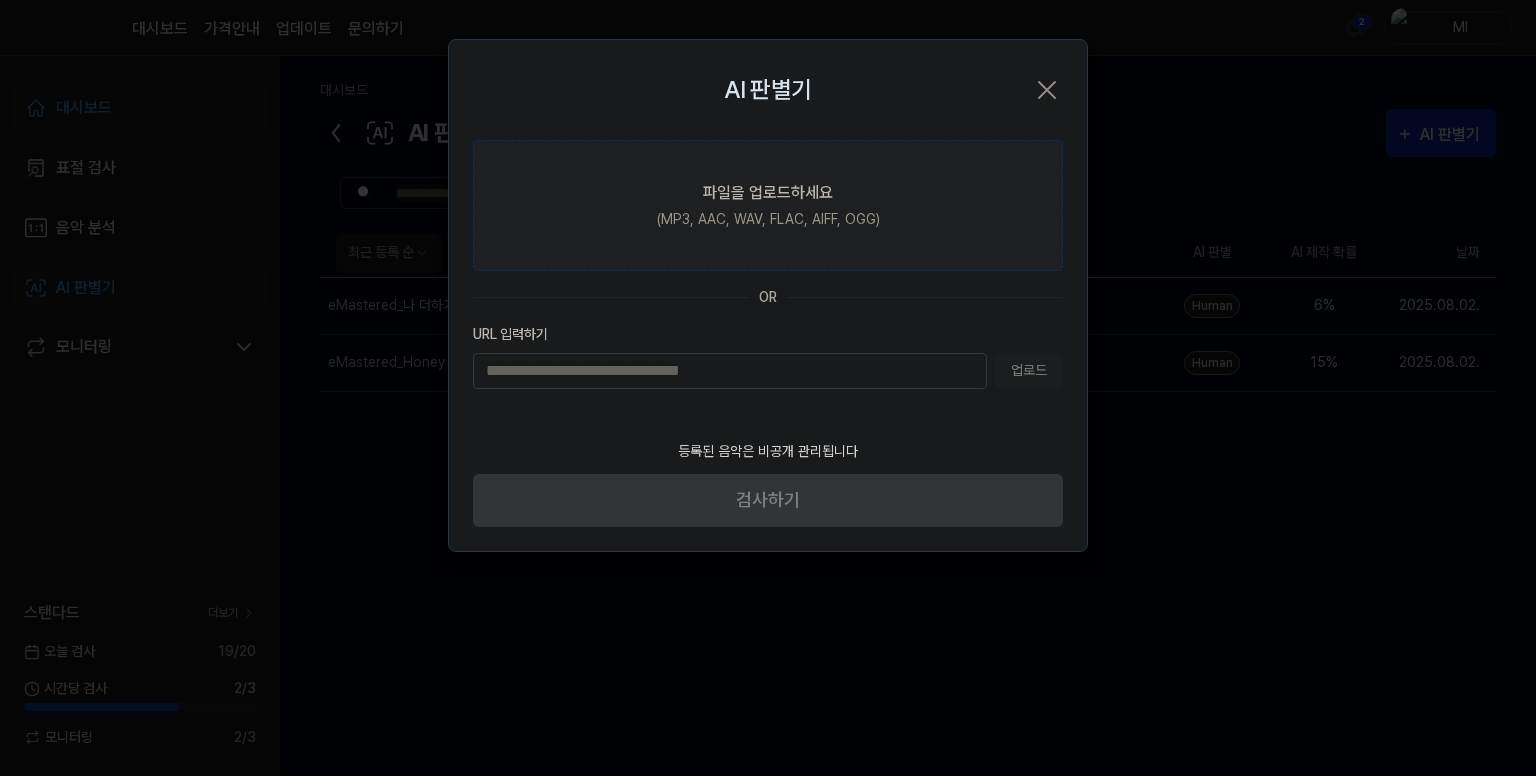 click on "파일을 업로드하세요" at bounding box center [768, 193] 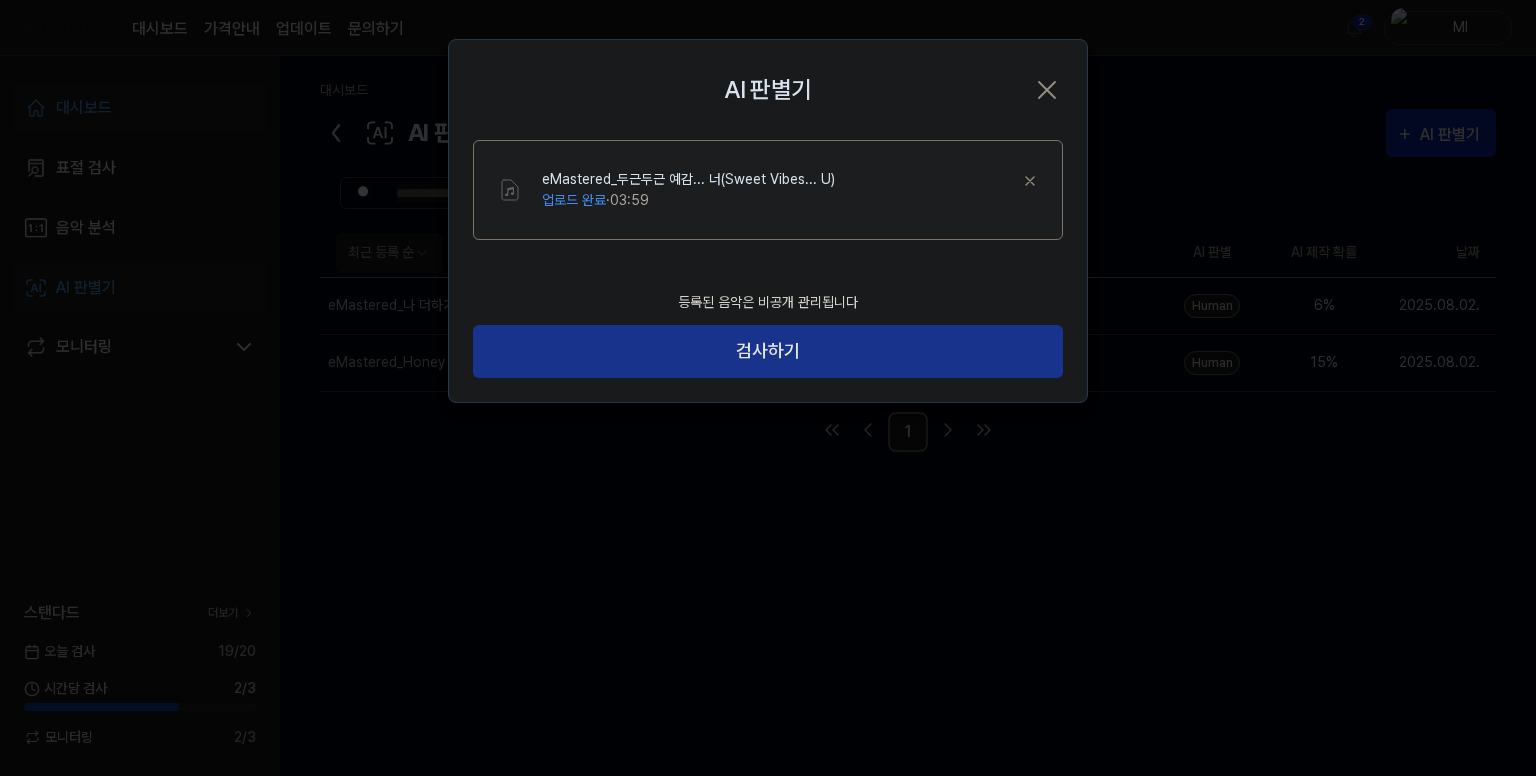 click on "검사하기" at bounding box center [768, 351] 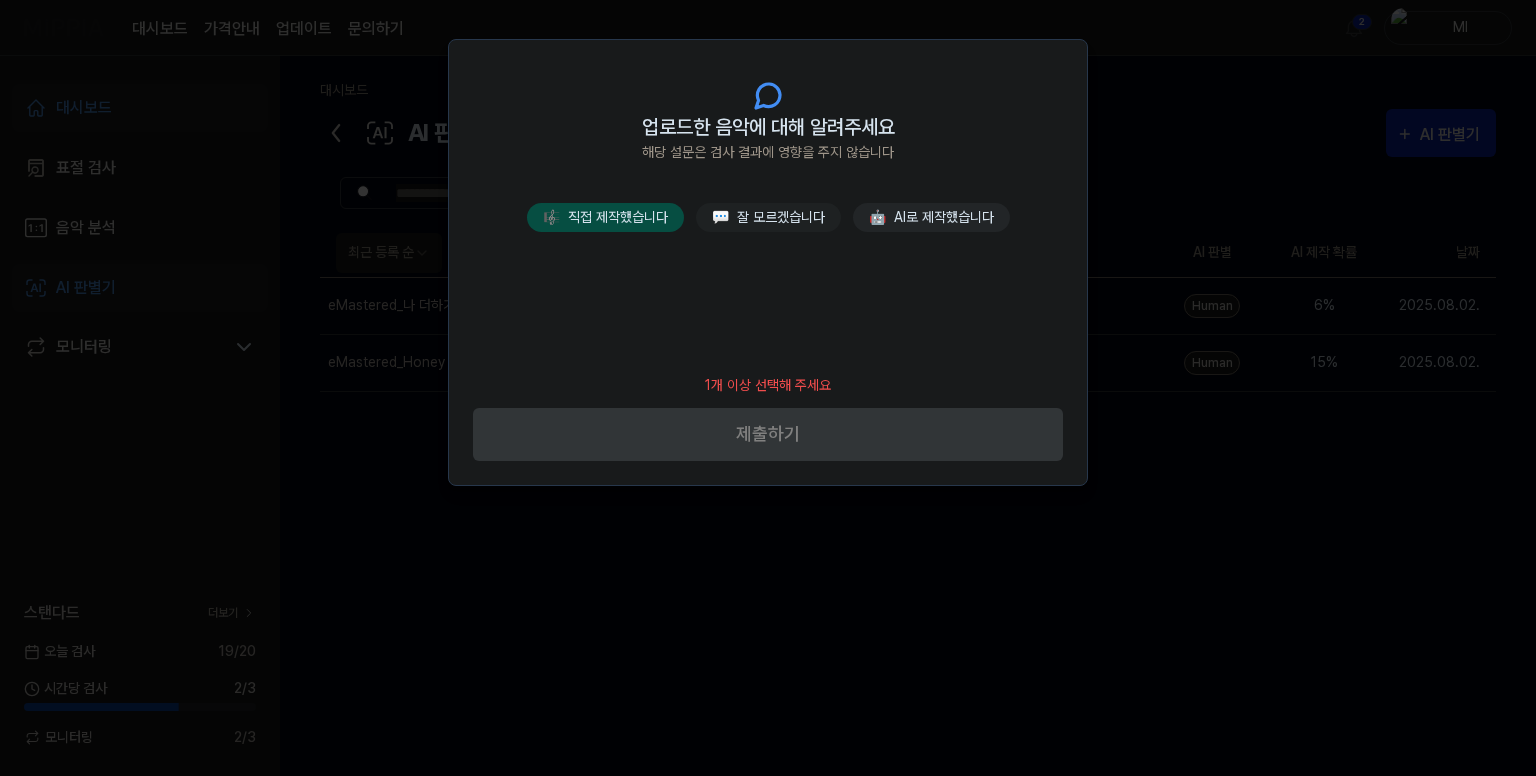 click on "🎼 직접 제작했습니다" at bounding box center [605, 217] 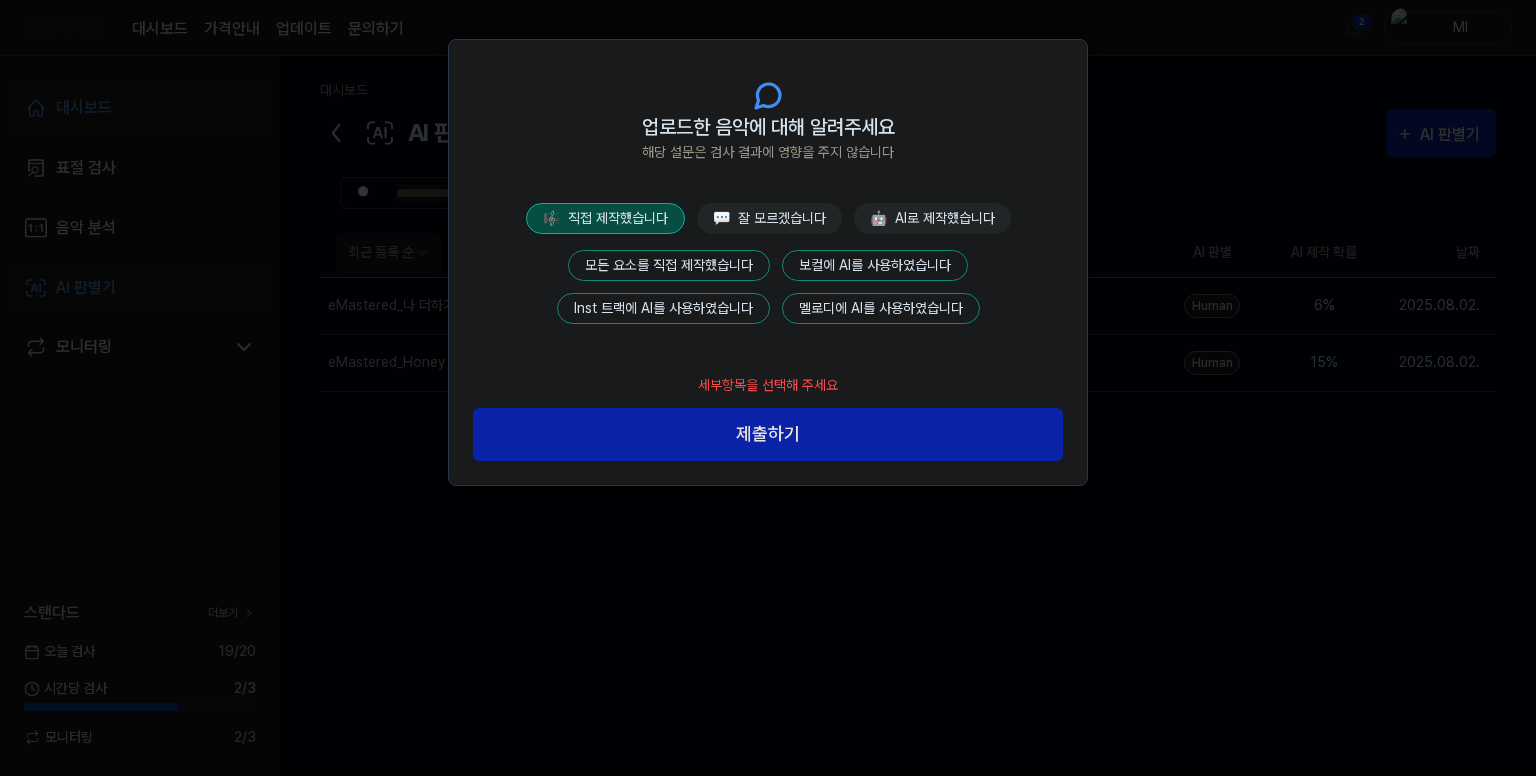 click on "모든 요소를 직접 제작했습니다" at bounding box center (669, 265) 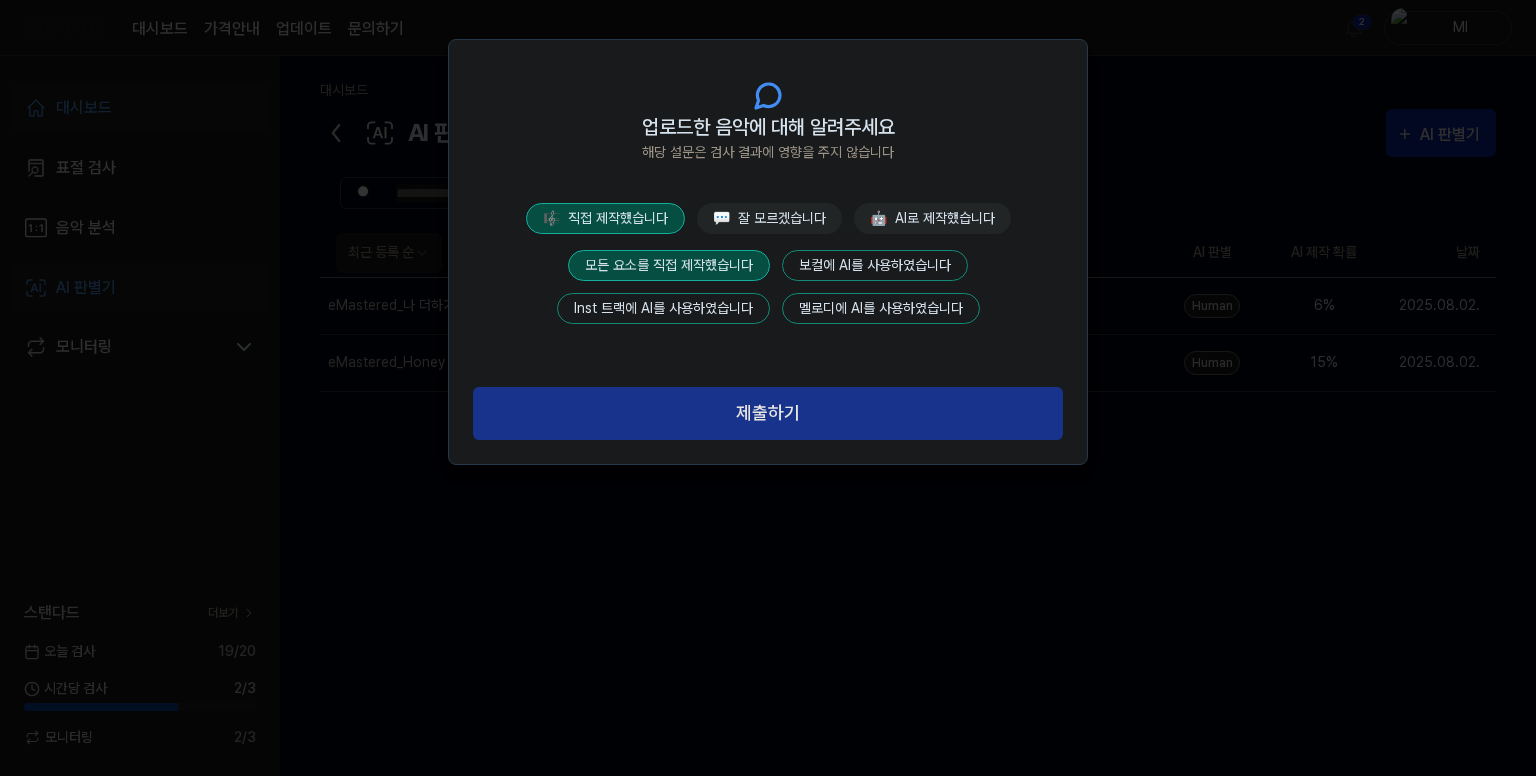 click on "제출하기" at bounding box center (768, 413) 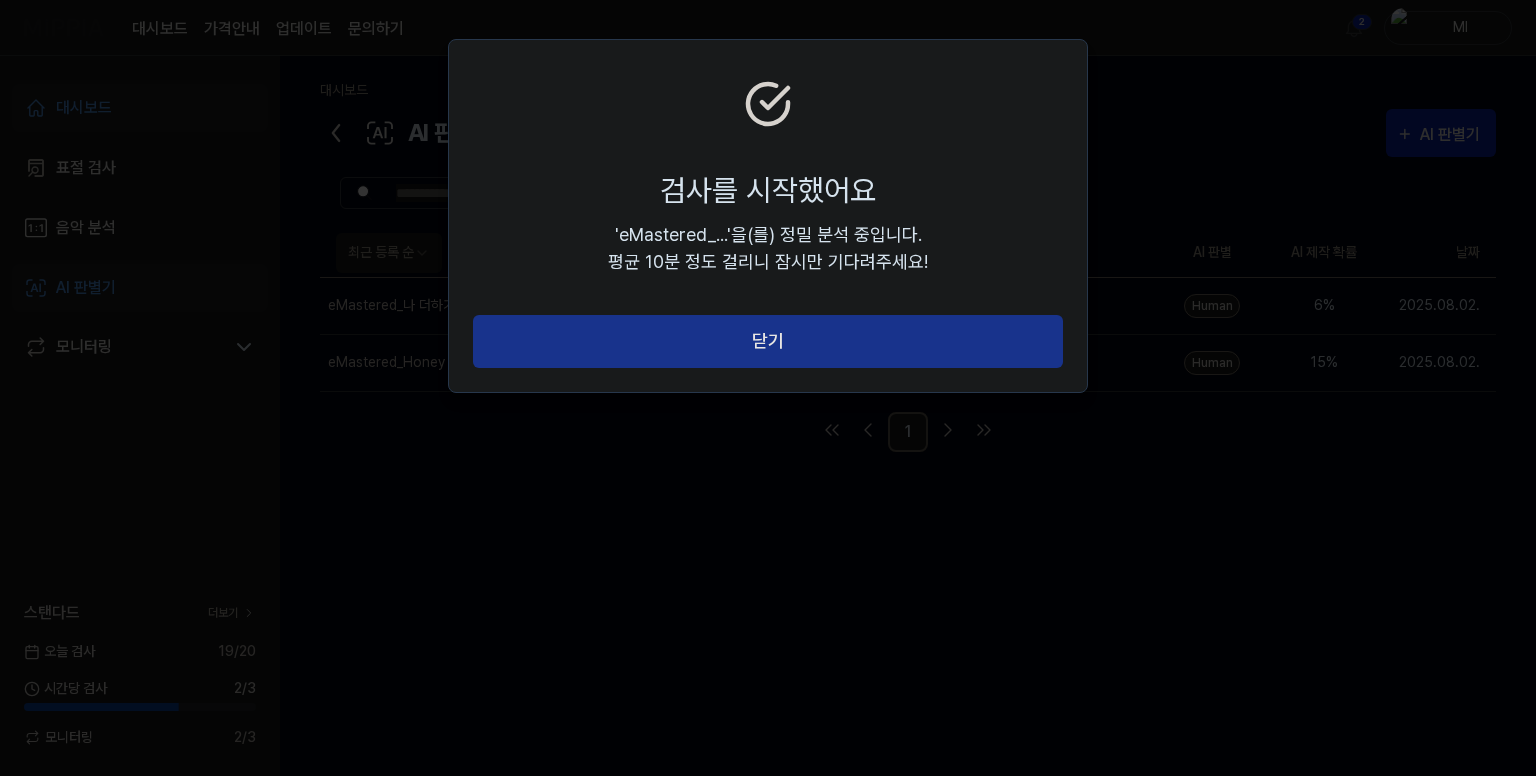 click on "닫기" at bounding box center [768, 341] 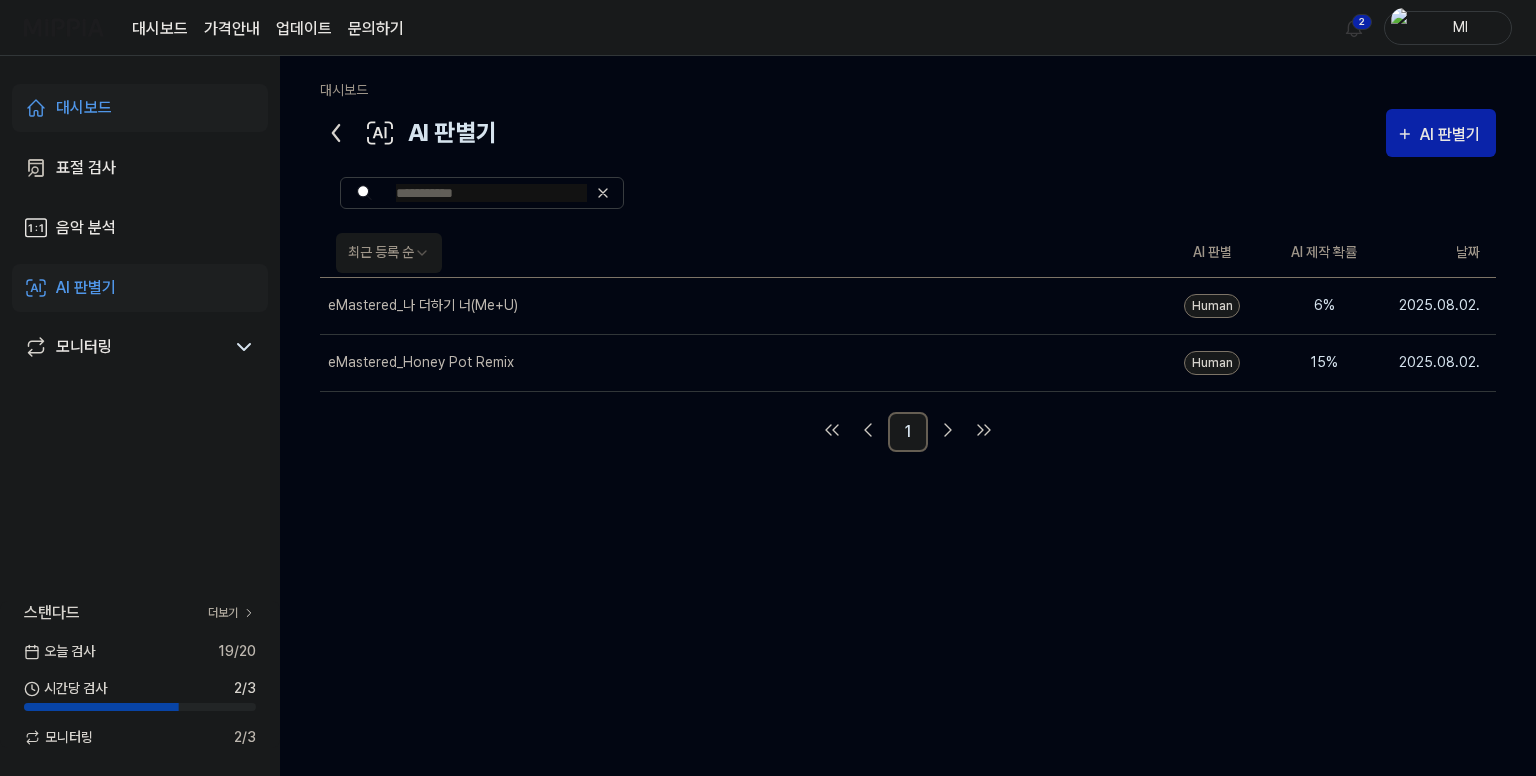 click on "대시보드" at bounding box center (84, 108) 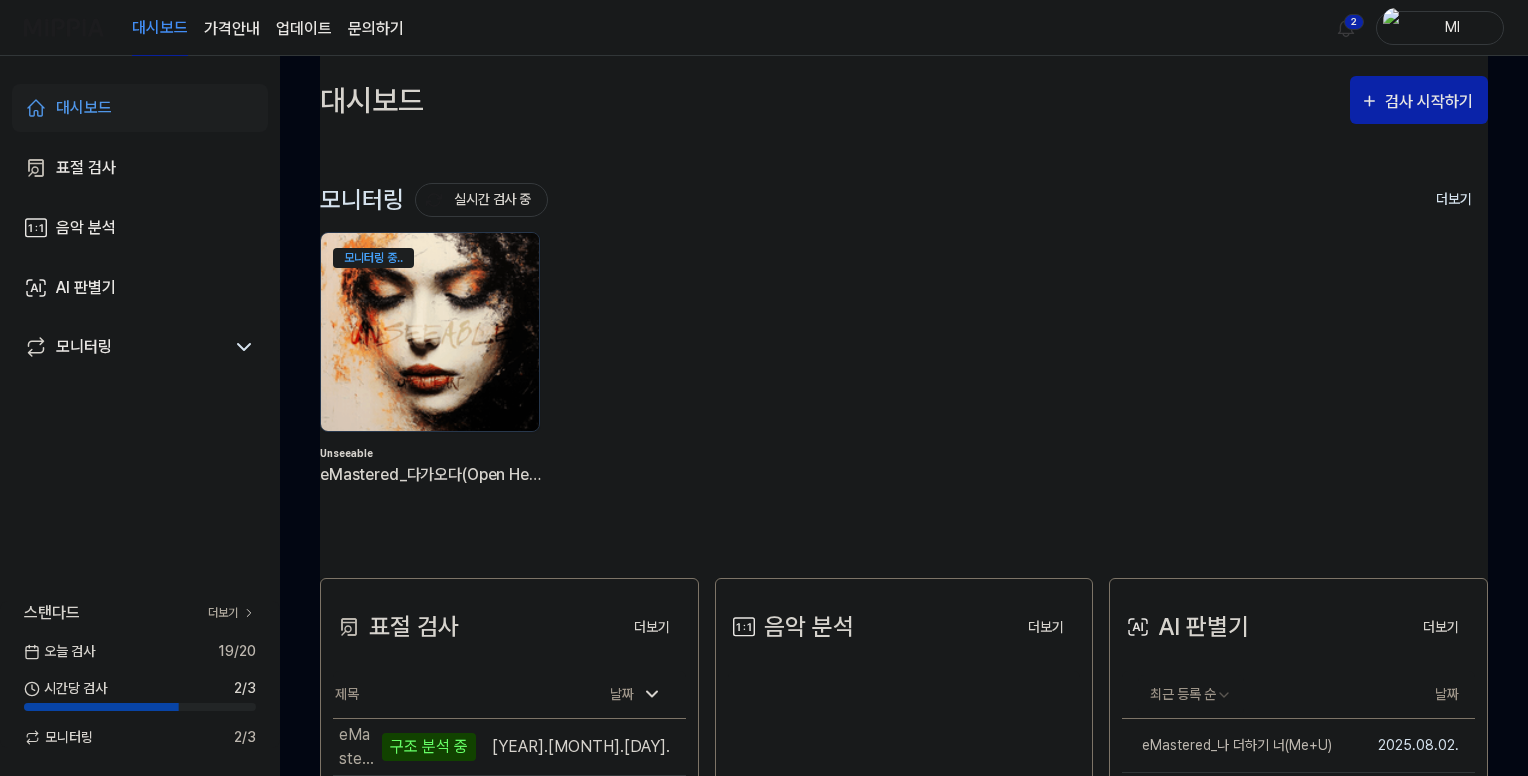 click at bounding box center [430, 332] 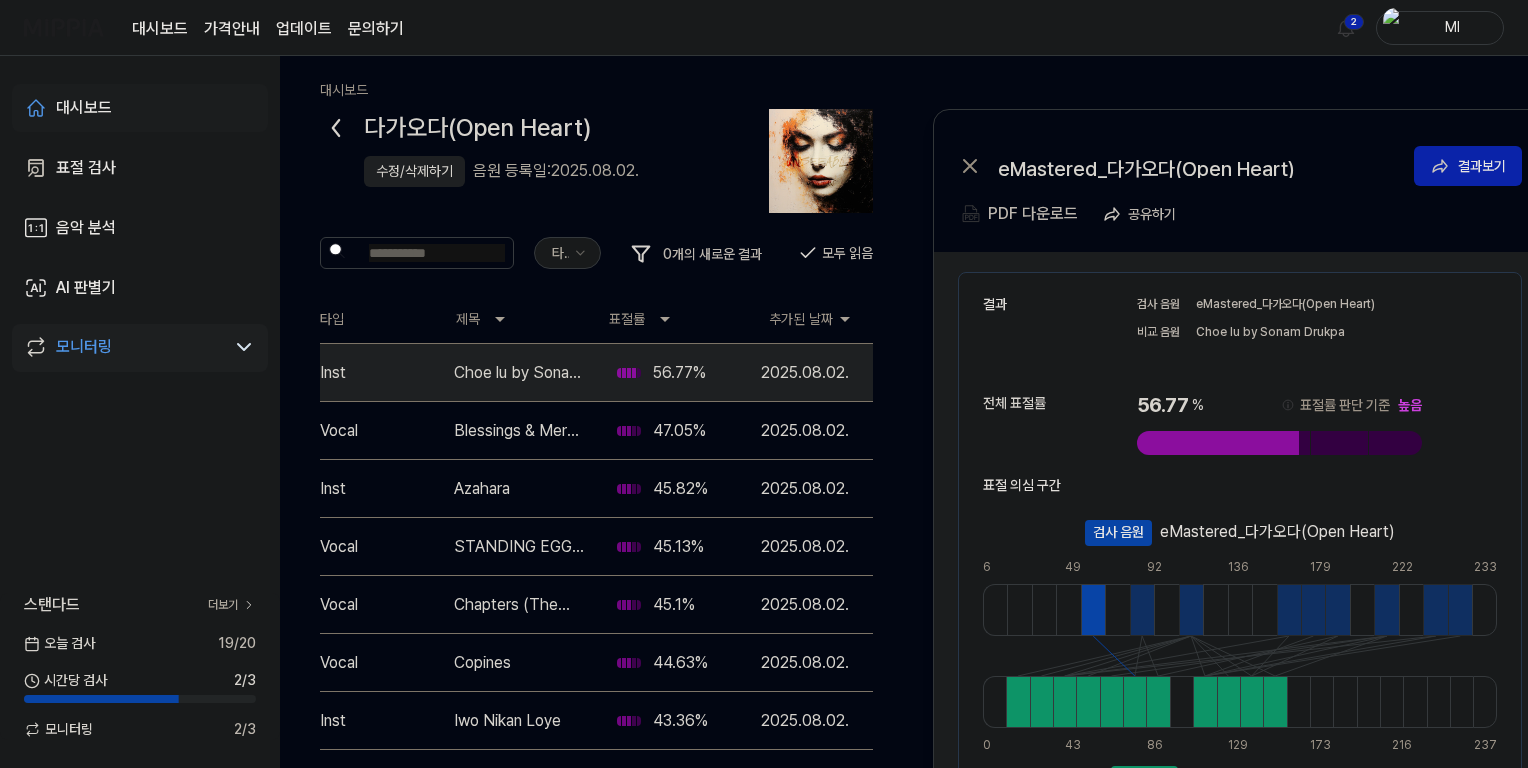 click on "대시보드" at bounding box center (84, 108) 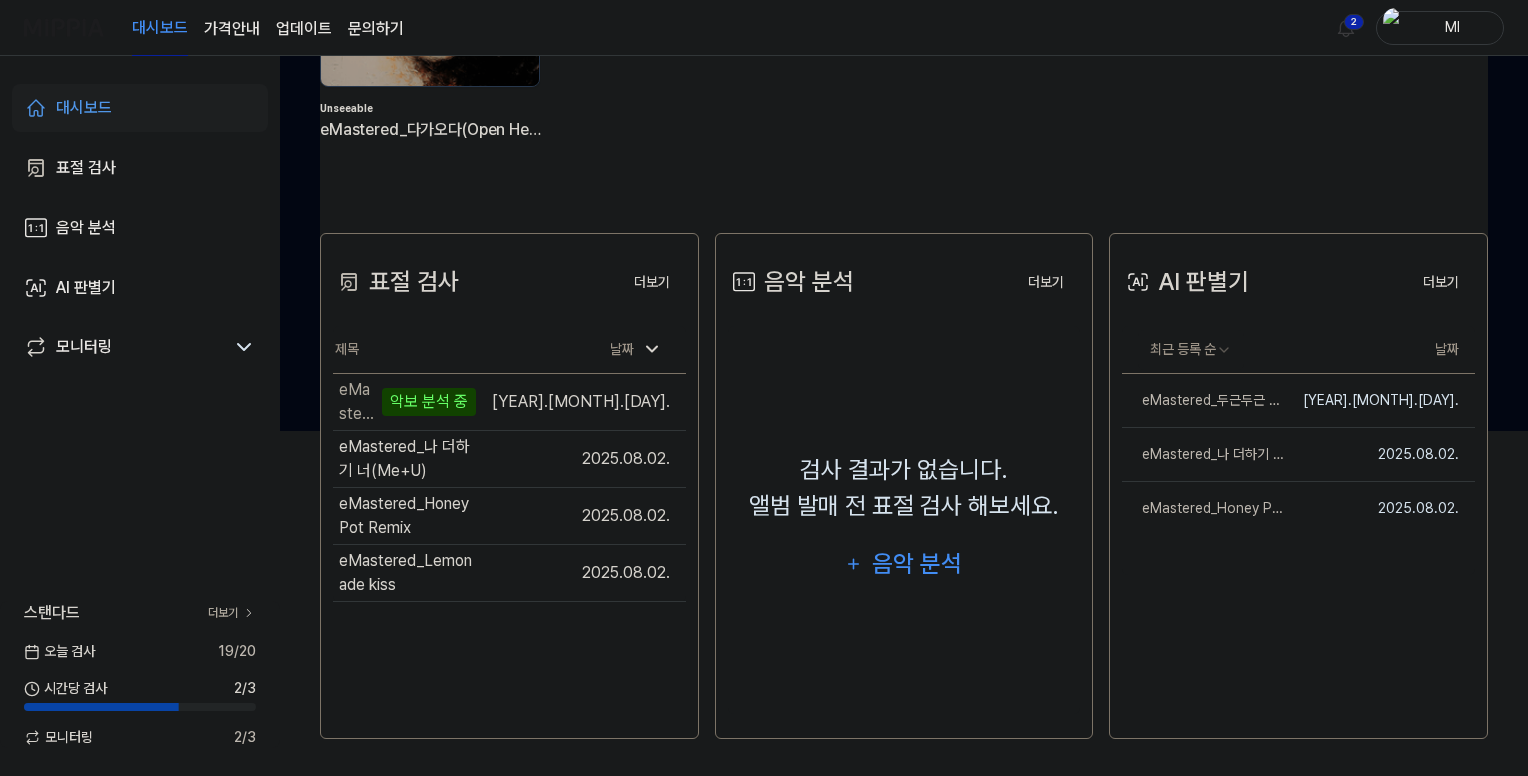 scroll, scrollTop: 347, scrollLeft: 0, axis: vertical 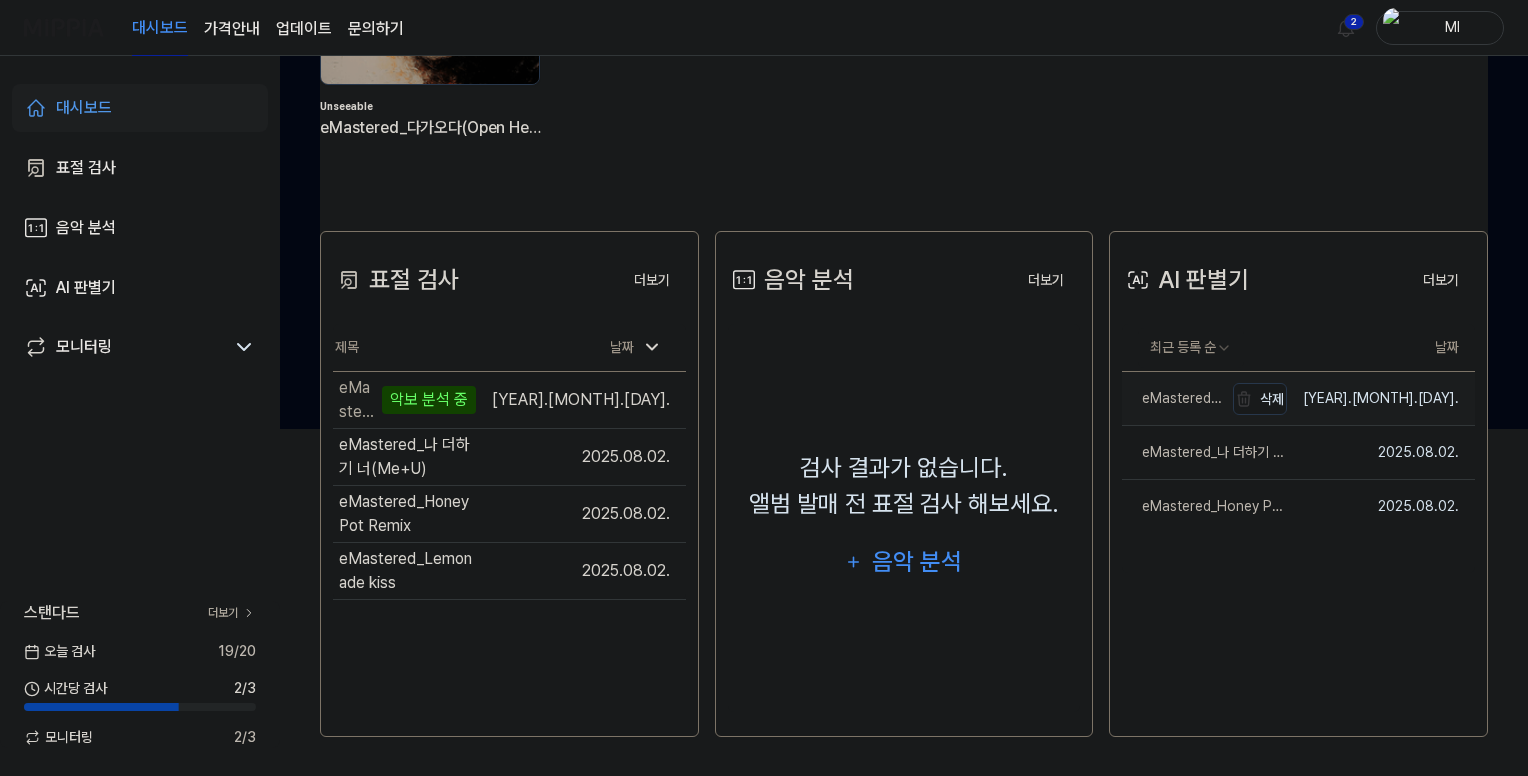 click on "eMastered_두근두근 예감... 너(Sweet Vibes... U)" at bounding box center (1172, 398) 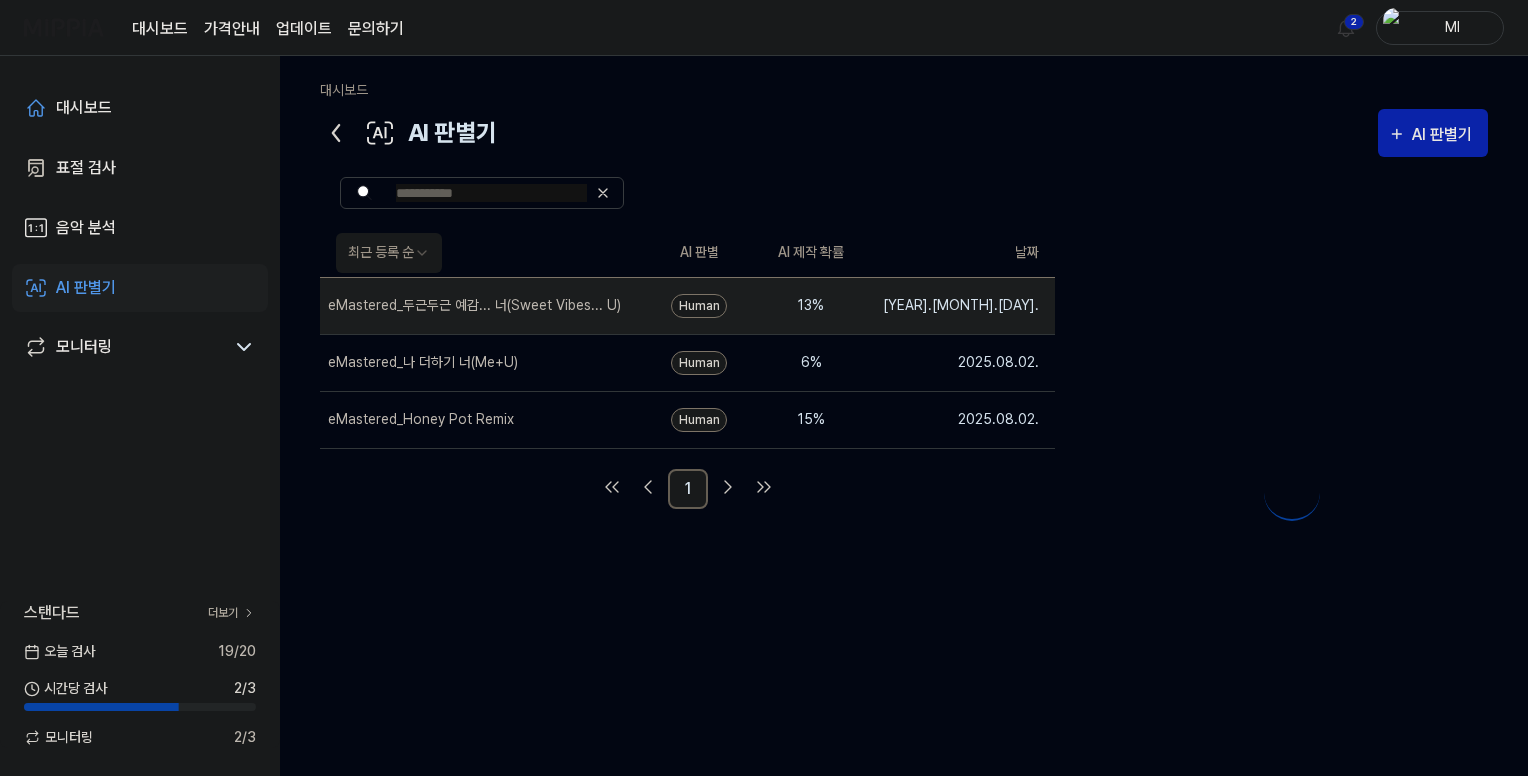 scroll, scrollTop: 0, scrollLeft: 0, axis: both 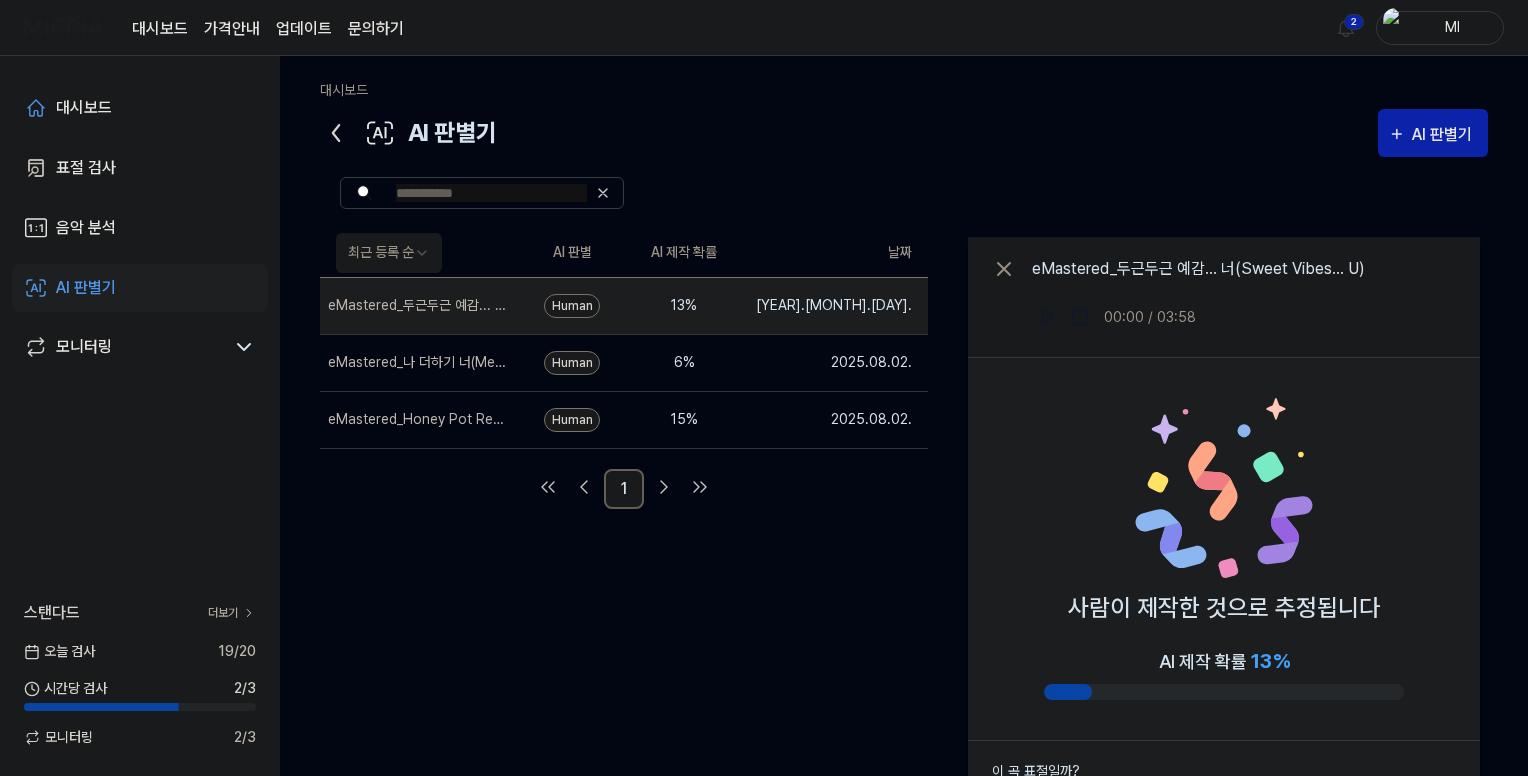 click 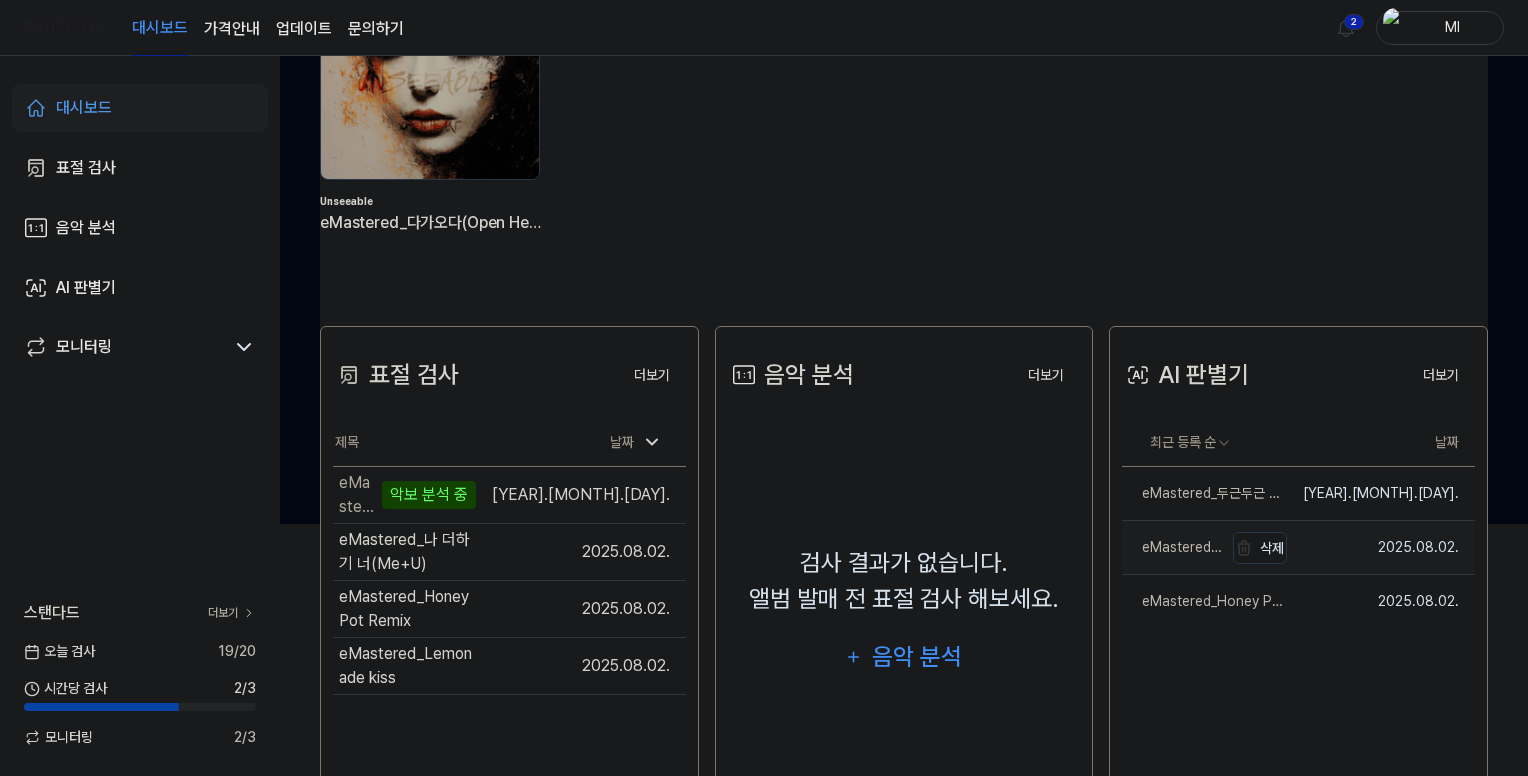 scroll, scrollTop: 347, scrollLeft: 0, axis: vertical 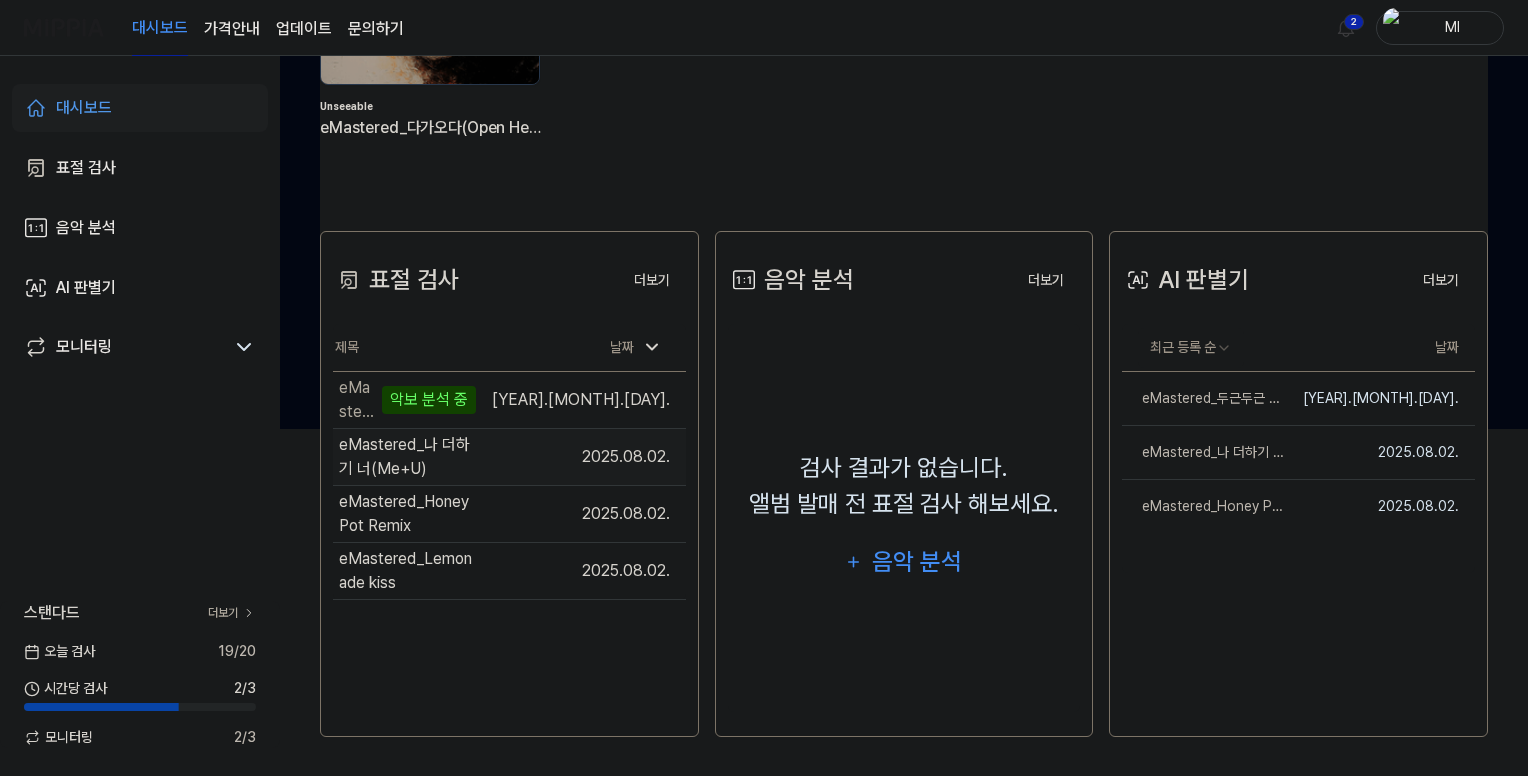 click on "eMastered_나 더하기 너(Me+U)" at bounding box center (407, 457) 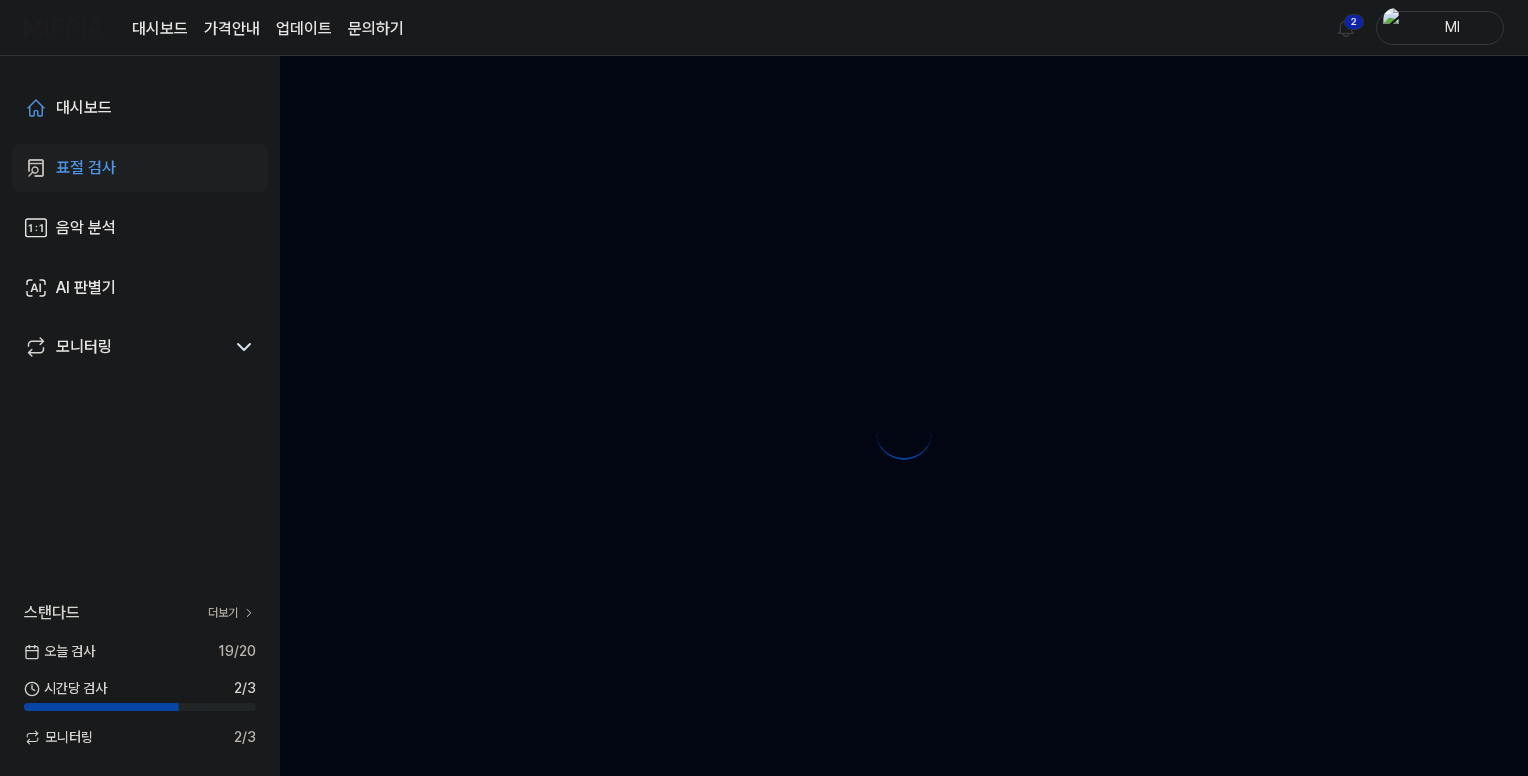 scroll, scrollTop: 0, scrollLeft: 0, axis: both 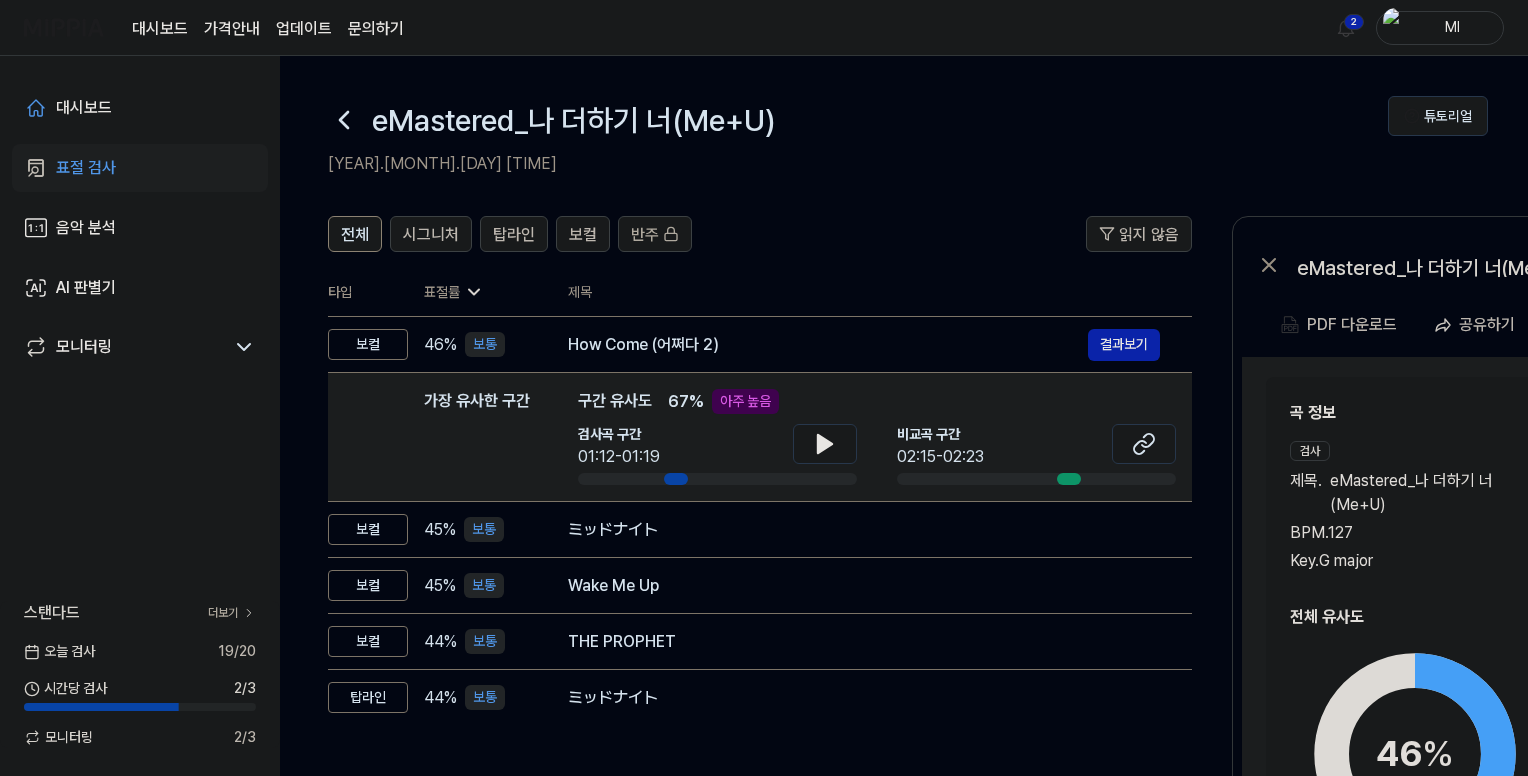 click 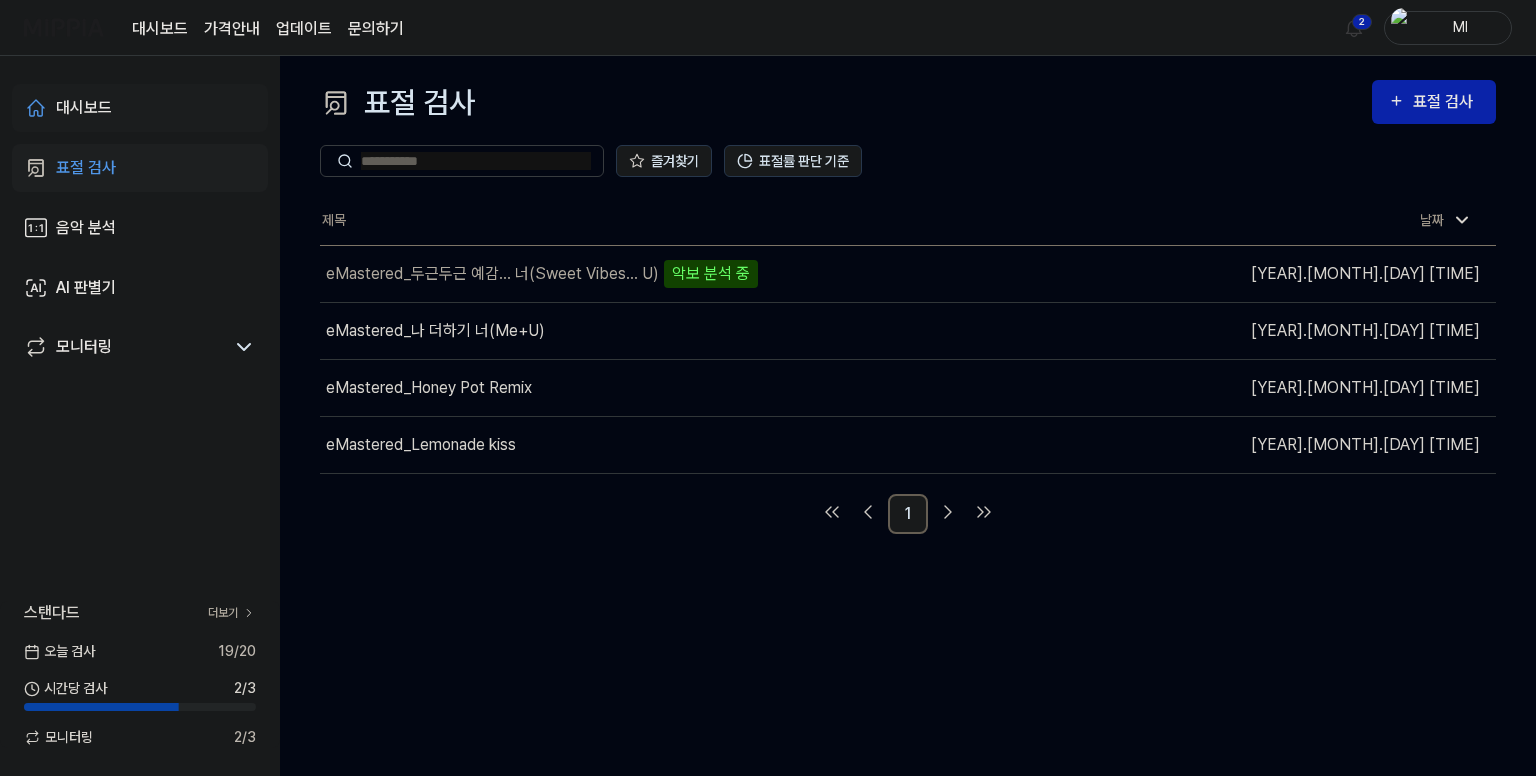 click on "대시보드" at bounding box center (84, 108) 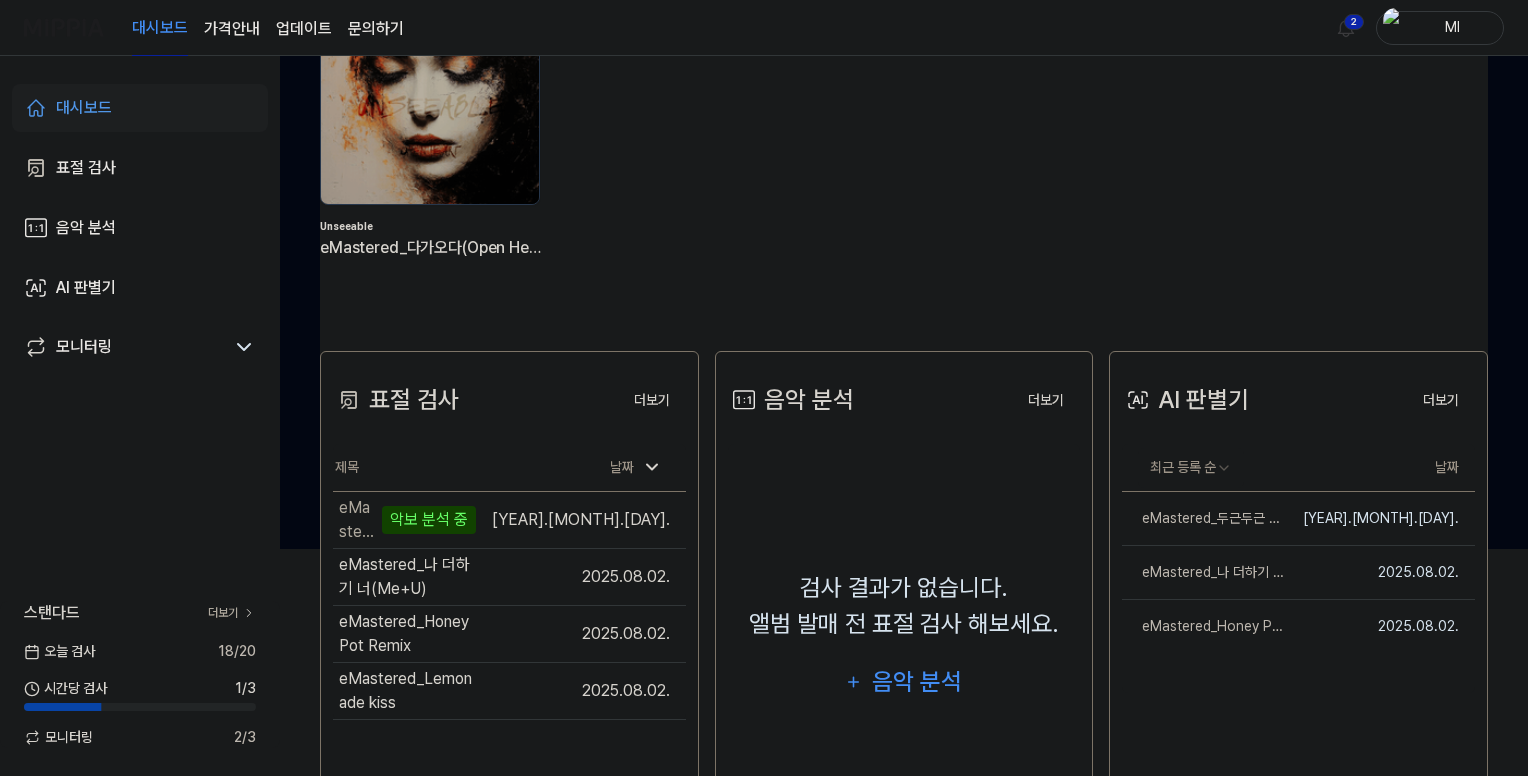 scroll, scrollTop: 300, scrollLeft: 0, axis: vertical 